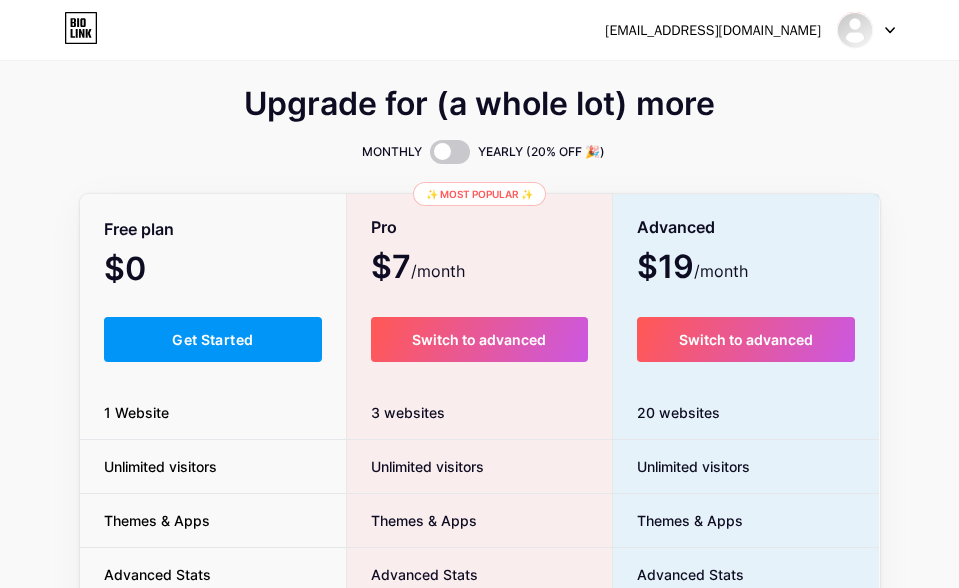 scroll, scrollTop: 0, scrollLeft: 0, axis: both 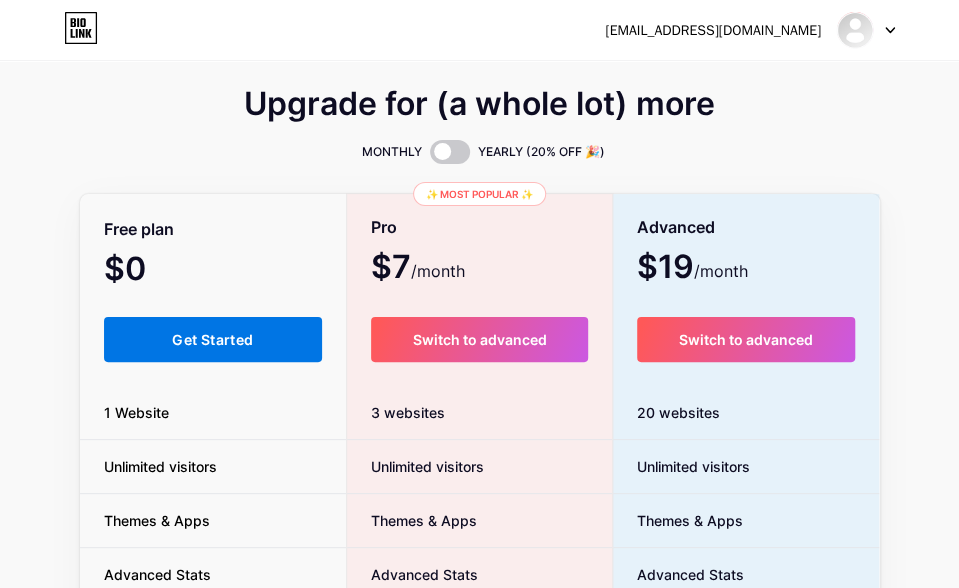 click on "Get Started" at bounding box center (212, 339) 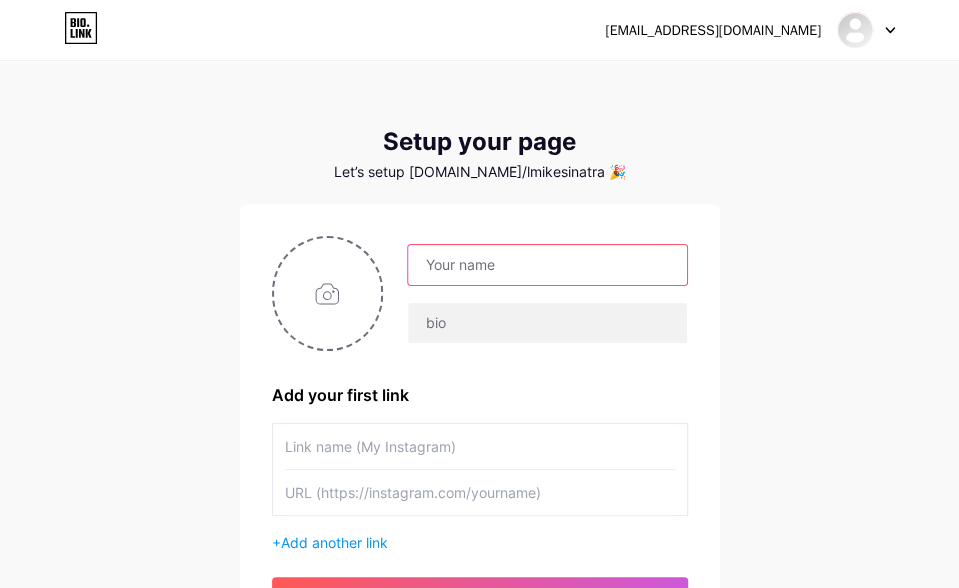 click at bounding box center (547, 265) 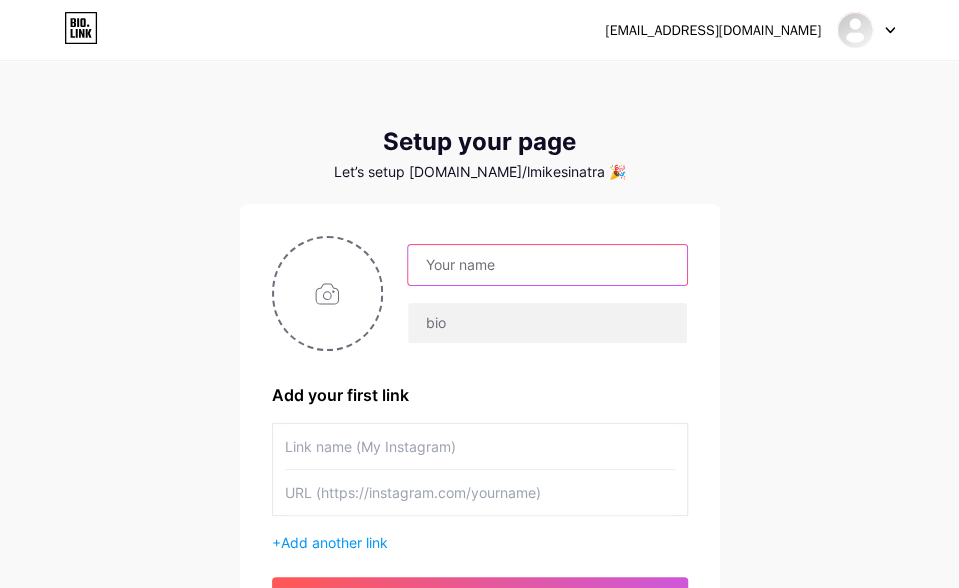click at bounding box center (547, 265) 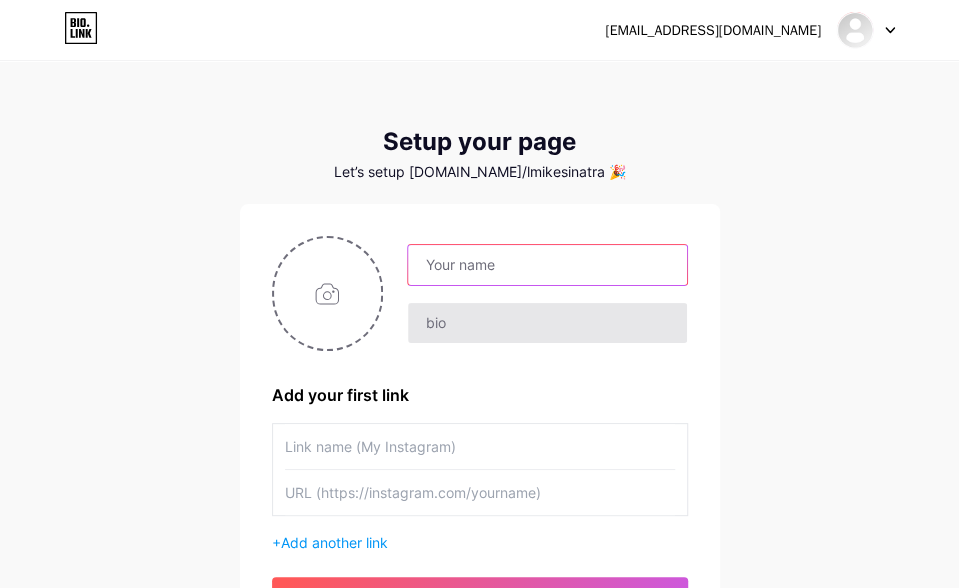 paste on "[PERSON_NAME]" 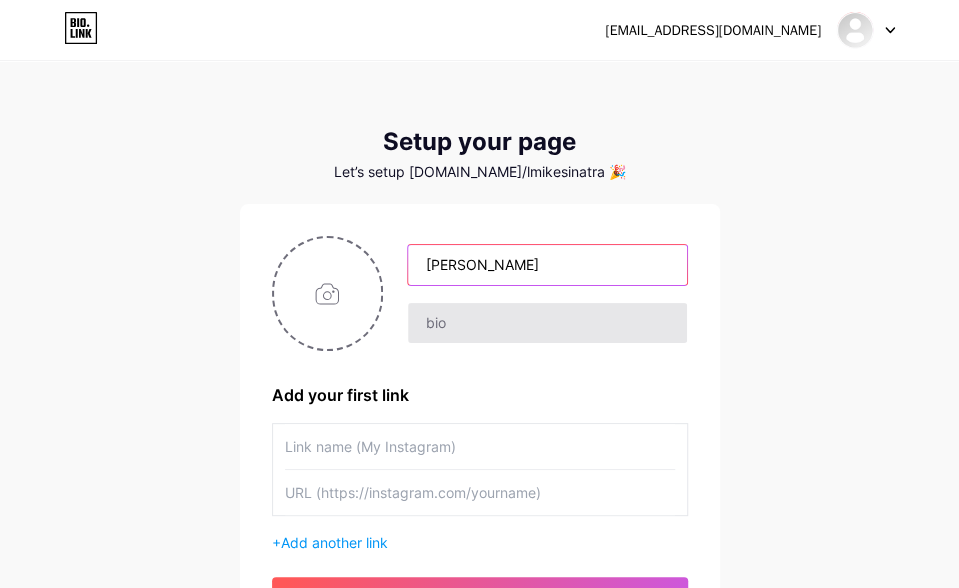 type on "[PERSON_NAME]" 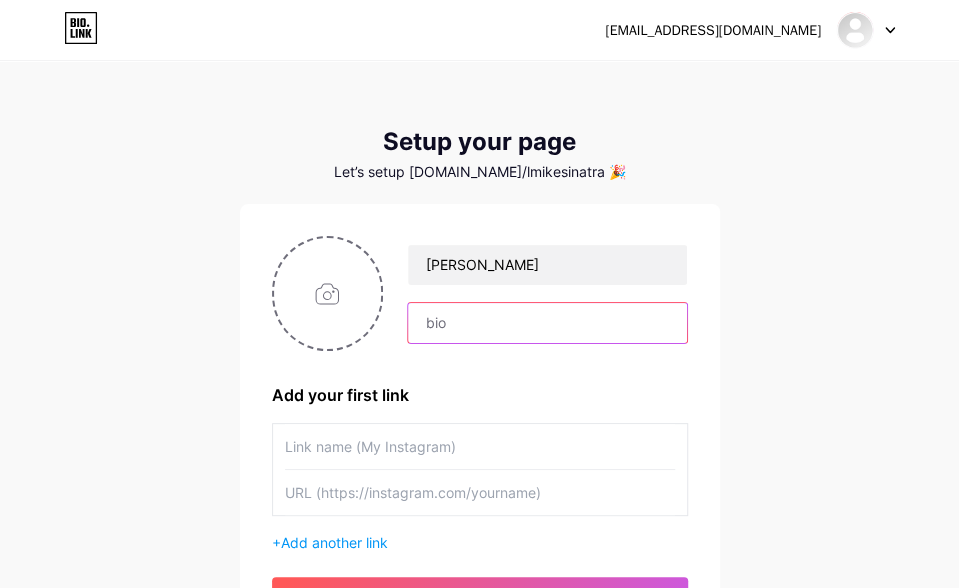 click at bounding box center [547, 323] 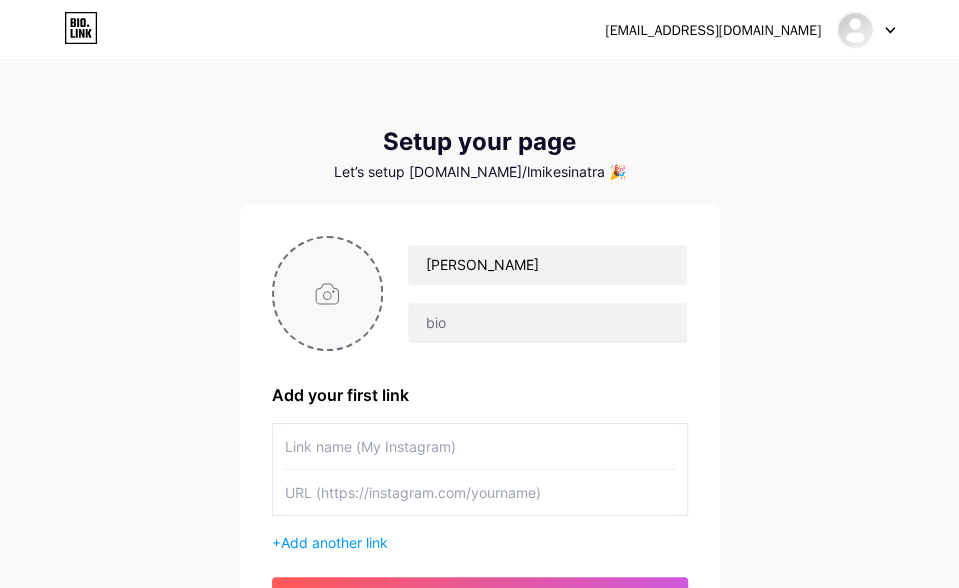 click at bounding box center [328, 293] 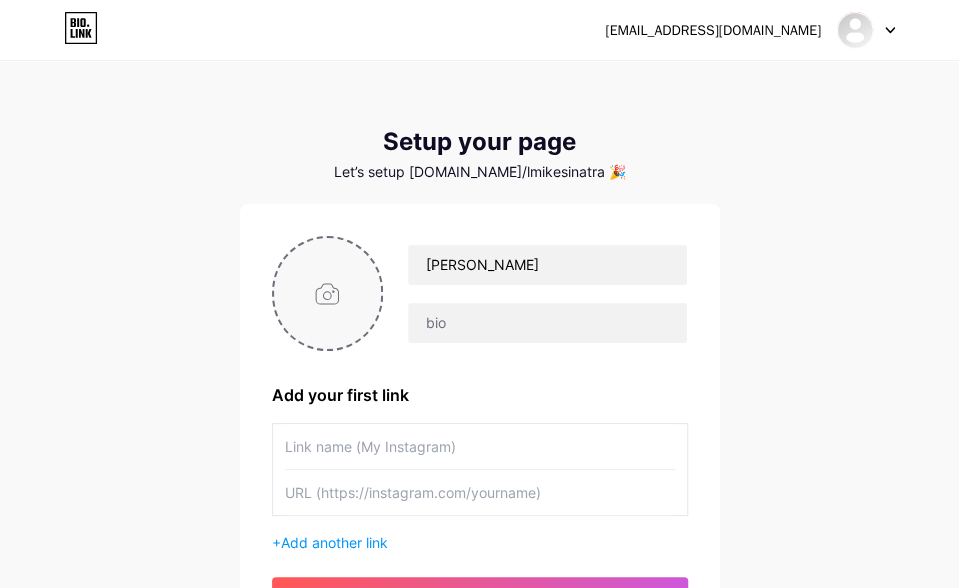 type on "C:\fakepath\Pelanggan Travel [GEOGRAPHIC_DATA] Magetan.jpeg" 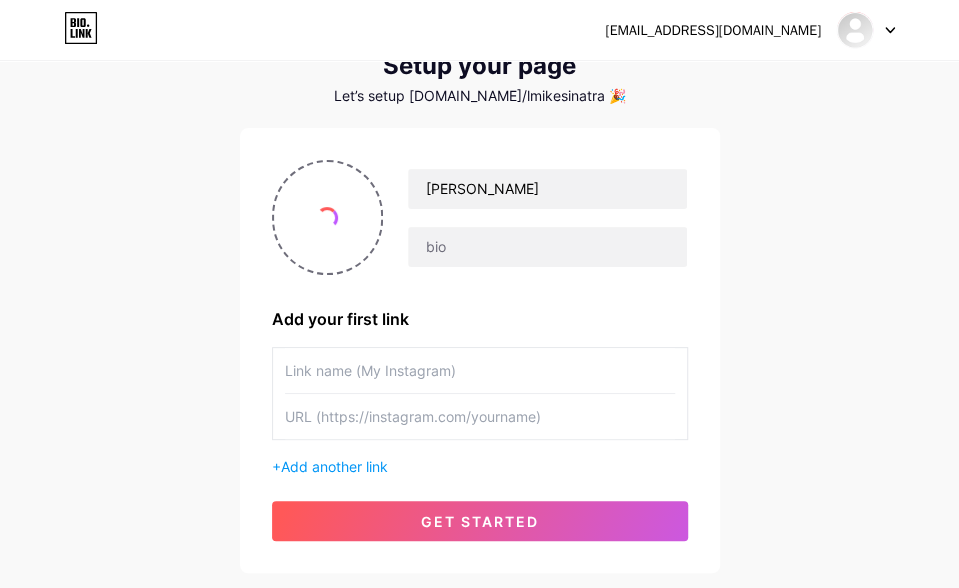 scroll, scrollTop: 100, scrollLeft: 0, axis: vertical 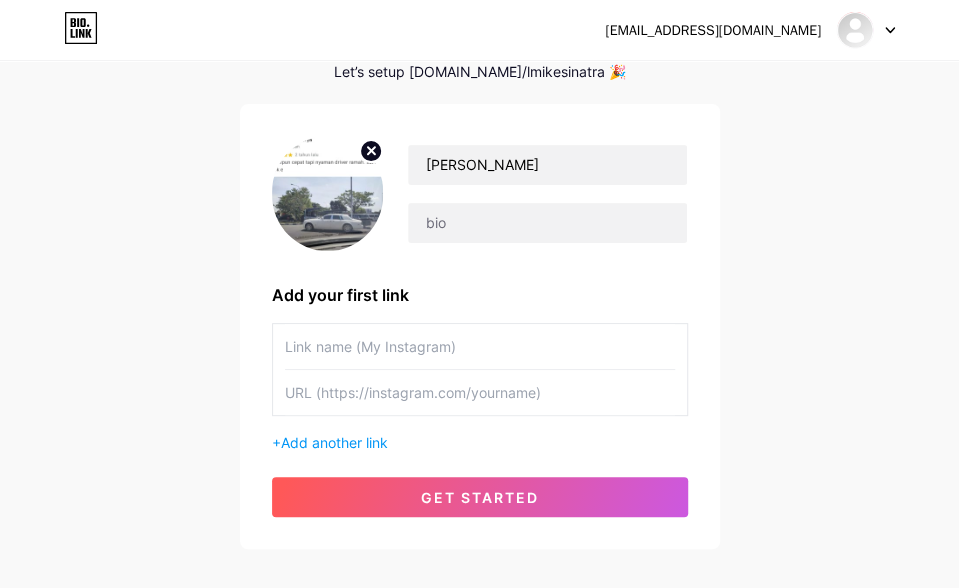 click at bounding box center (480, 346) 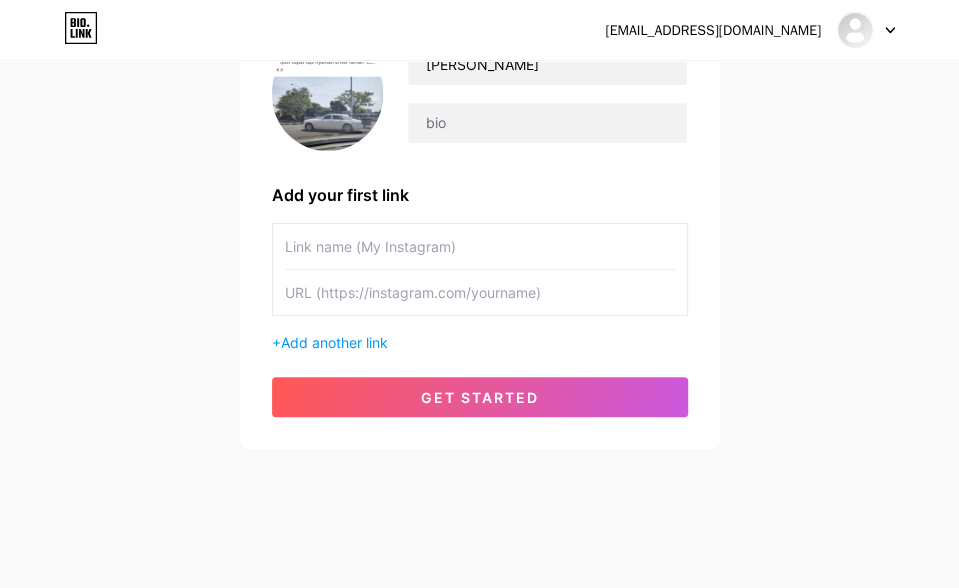 click at bounding box center [480, 292] 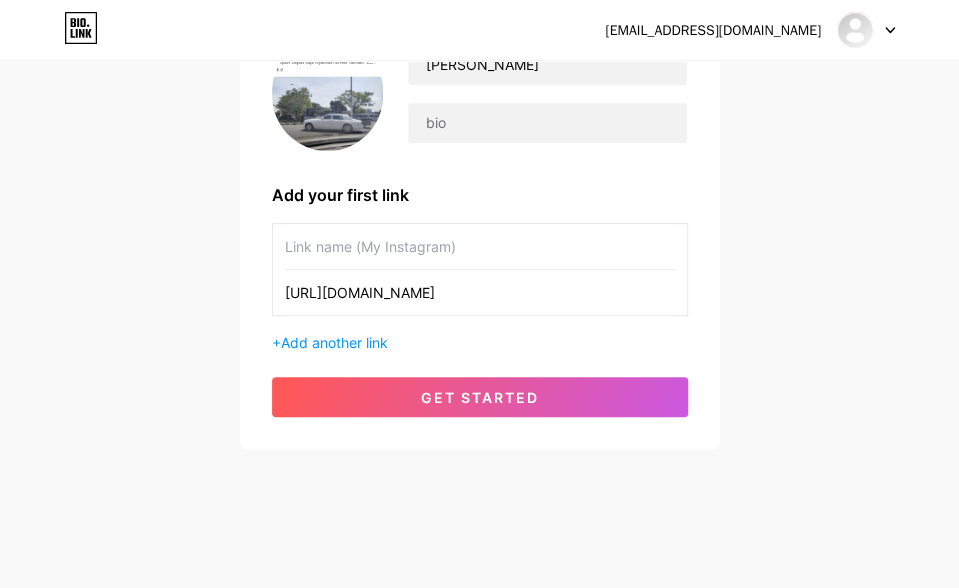 type on "[URL][DOMAIN_NAME]" 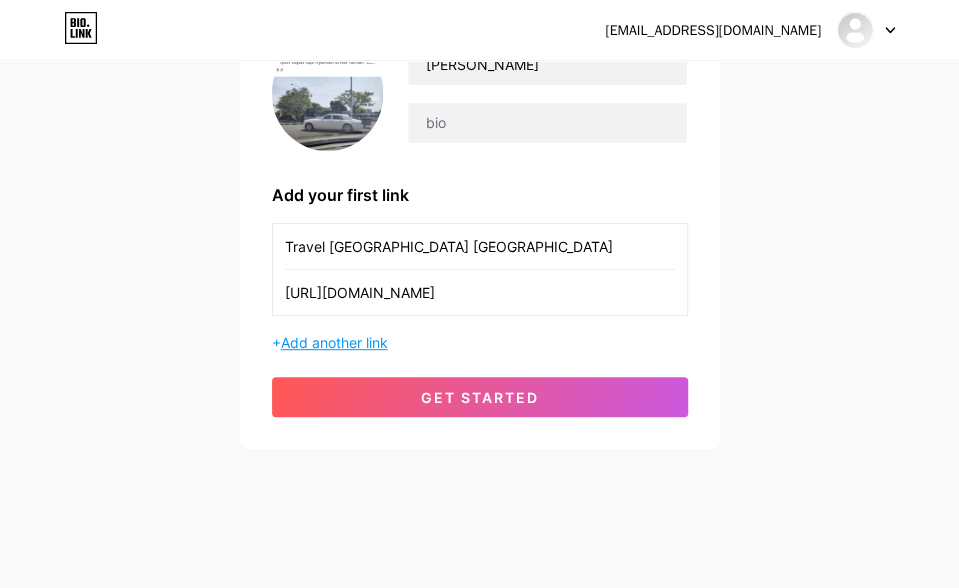 type on "Travel [GEOGRAPHIC_DATA] [GEOGRAPHIC_DATA]" 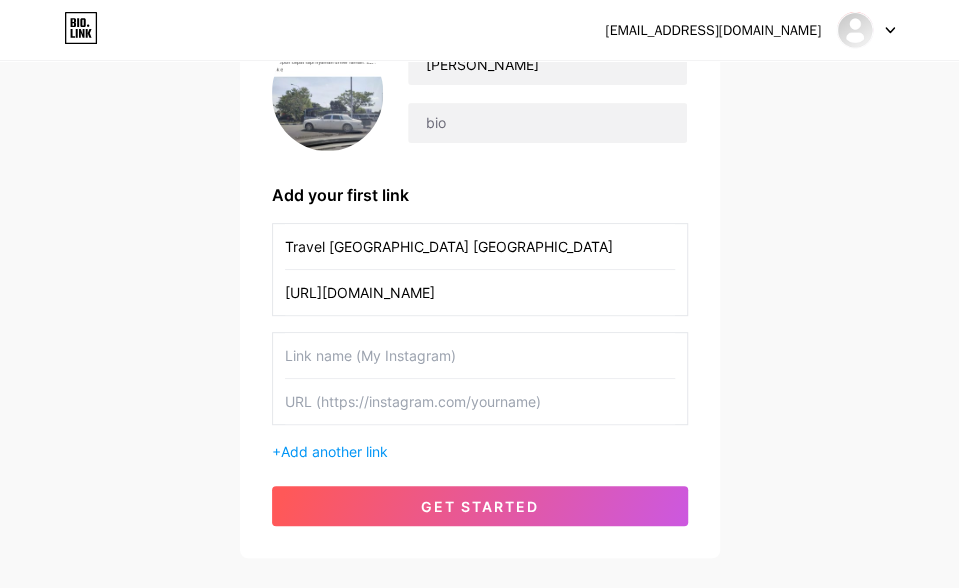 click at bounding box center (480, 401) 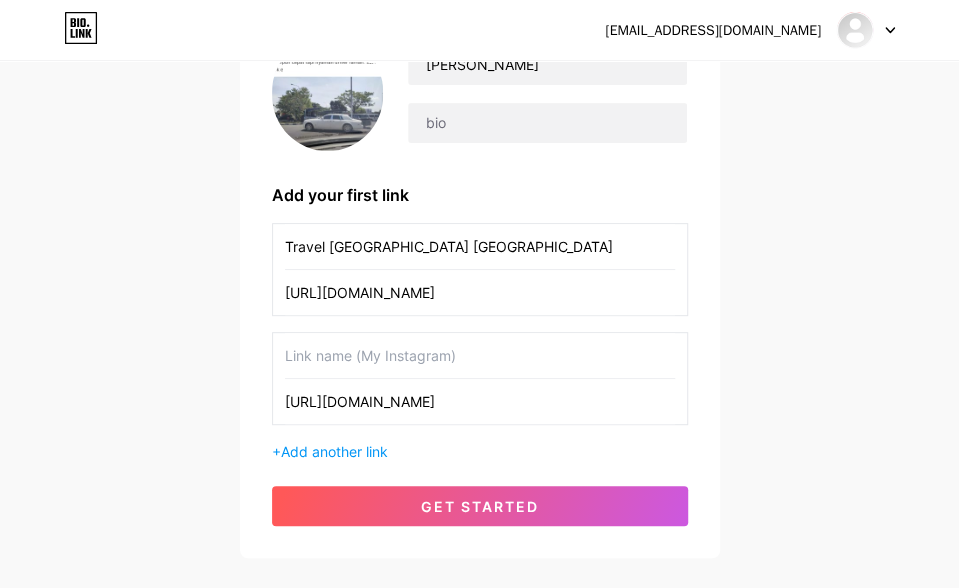 type on "[URL][DOMAIN_NAME]" 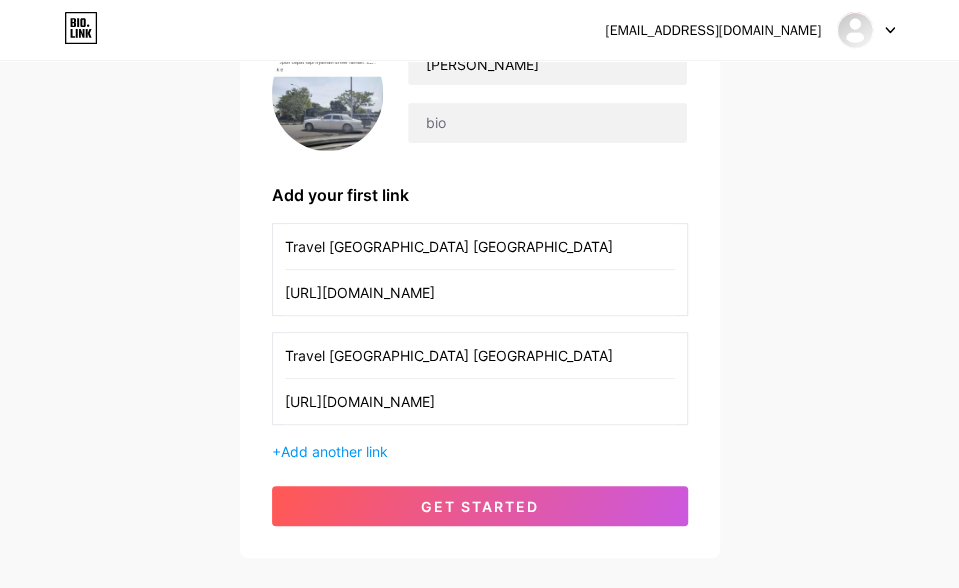 type on "Travel [GEOGRAPHIC_DATA] [GEOGRAPHIC_DATA]" 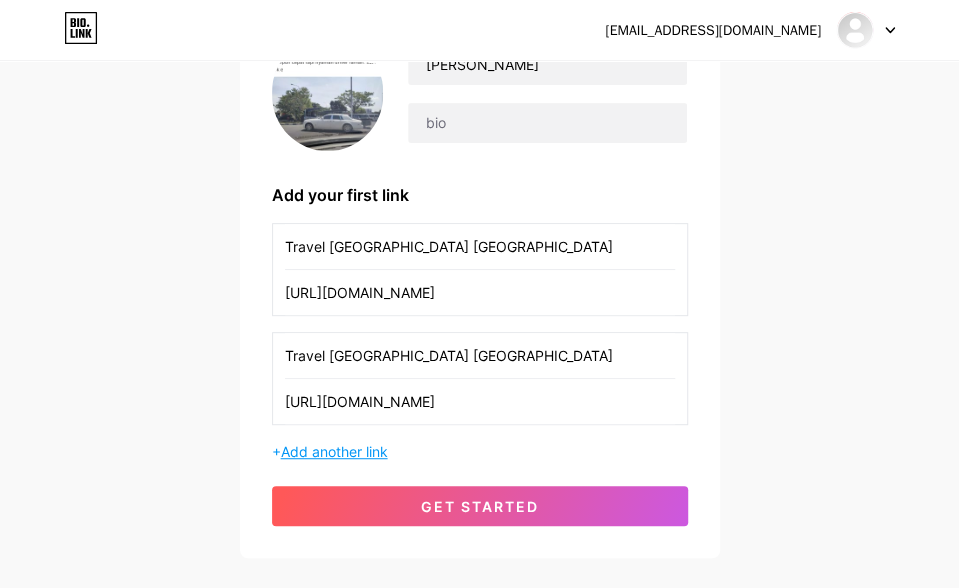 click on "Add another link" at bounding box center (334, 451) 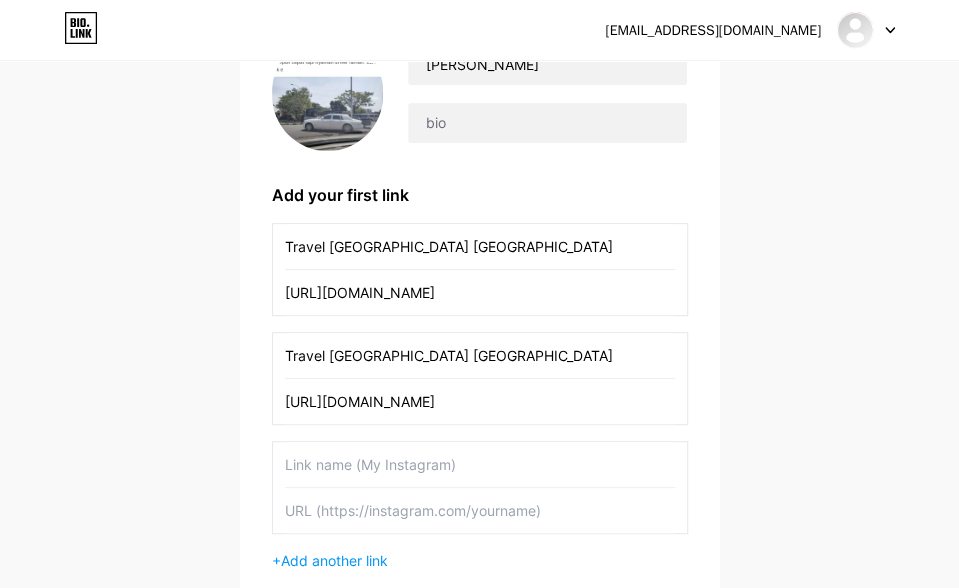 click at bounding box center [480, 510] 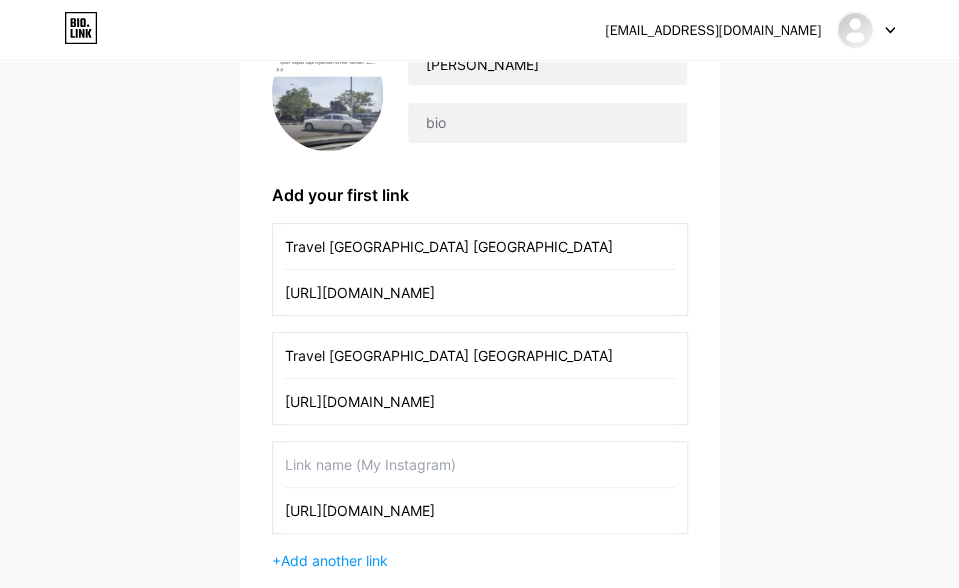 type on "[URL][DOMAIN_NAME]" 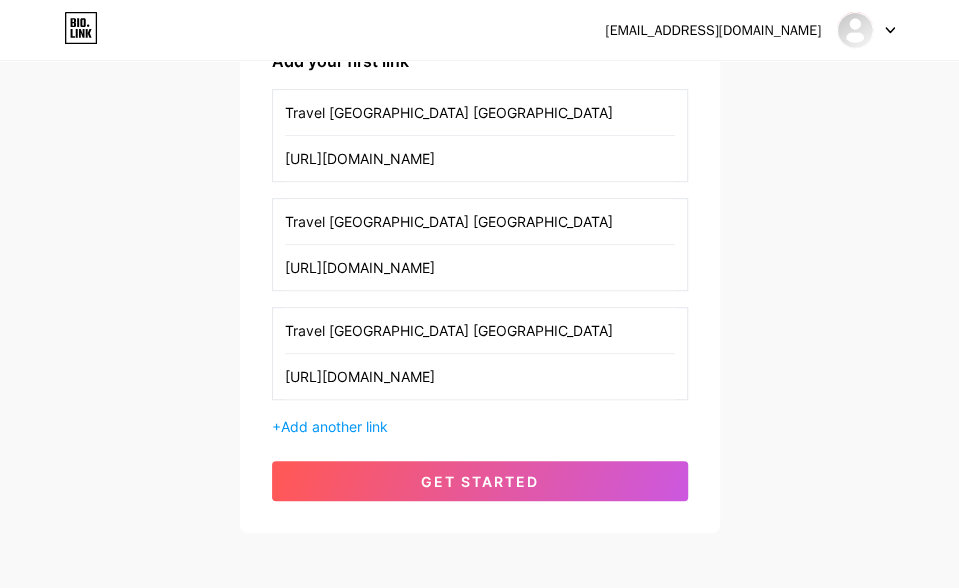 scroll, scrollTop: 400, scrollLeft: 0, axis: vertical 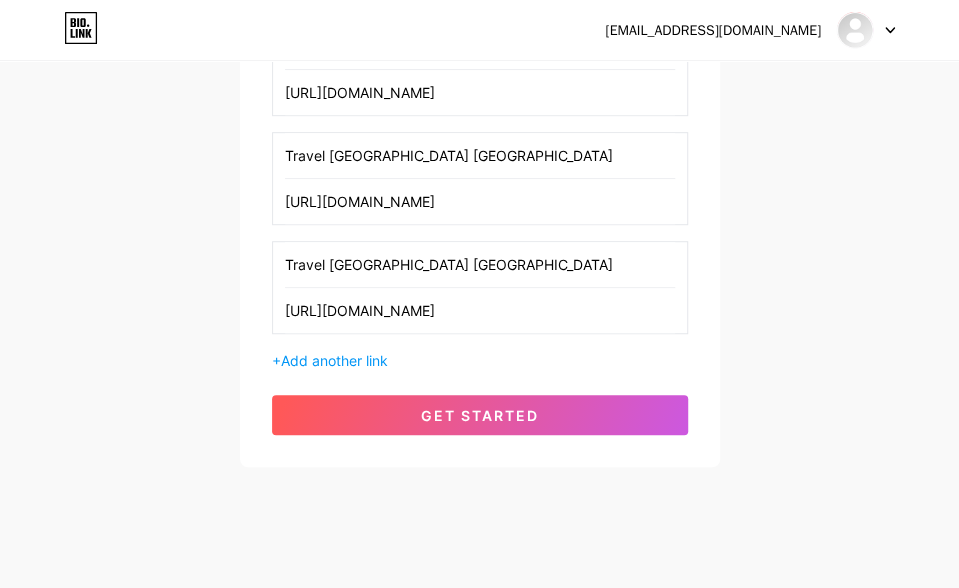 type on "Travel [GEOGRAPHIC_DATA] [GEOGRAPHIC_DATA]" 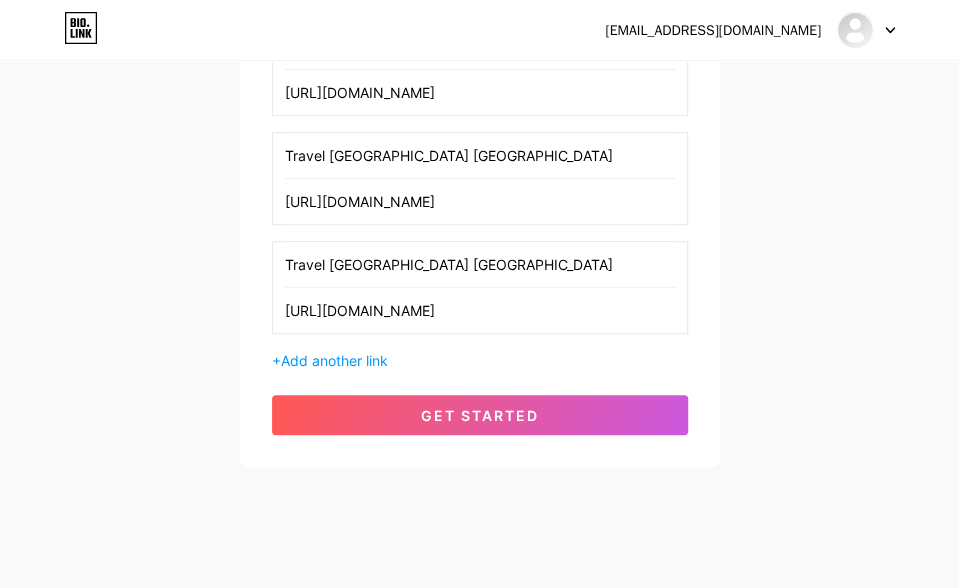 click on "Travel [GEOGRAPHIC_DATA] [GEOGRAPHIC_DATA]" at bounding box center [480, 155] 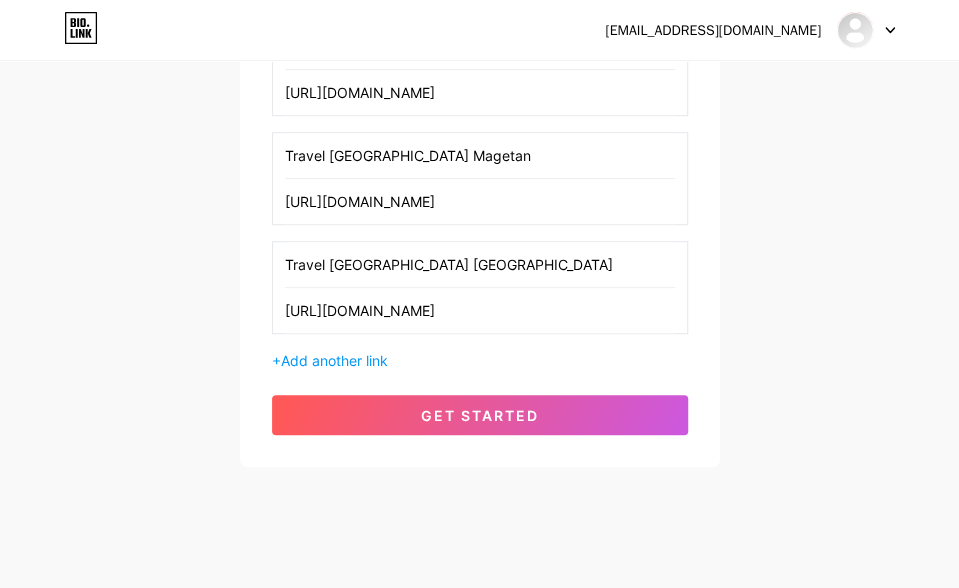 type on "Travel [GEOGRAPHIC_DATA] Magetan" 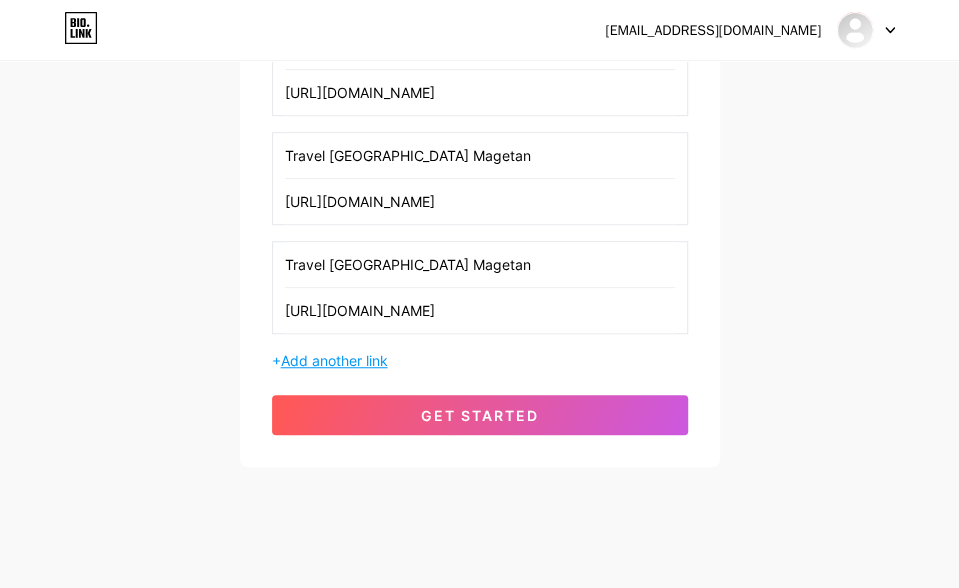 type on "Travel [GEOGRAPHIC_DATA] Magetan" 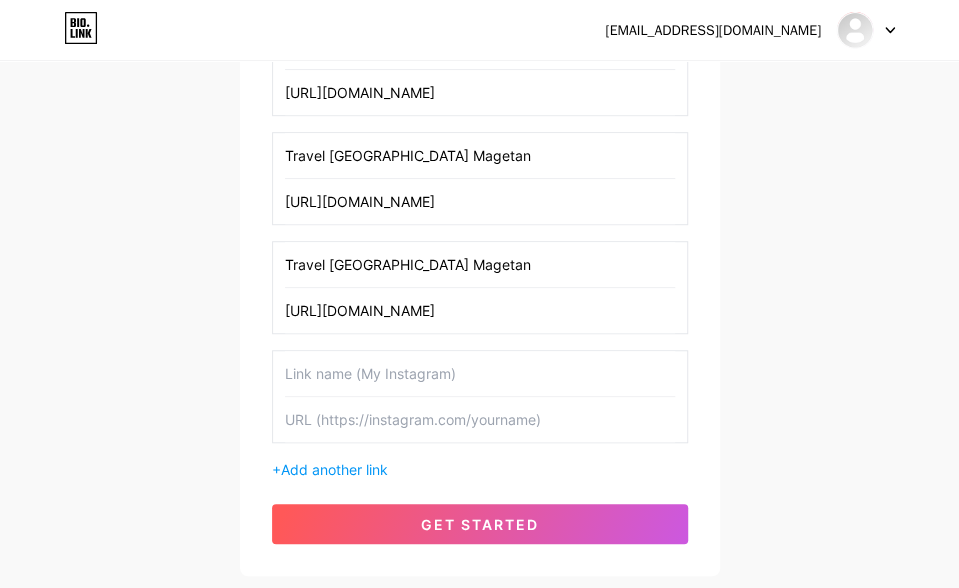 click at bounding box center (480, 419) 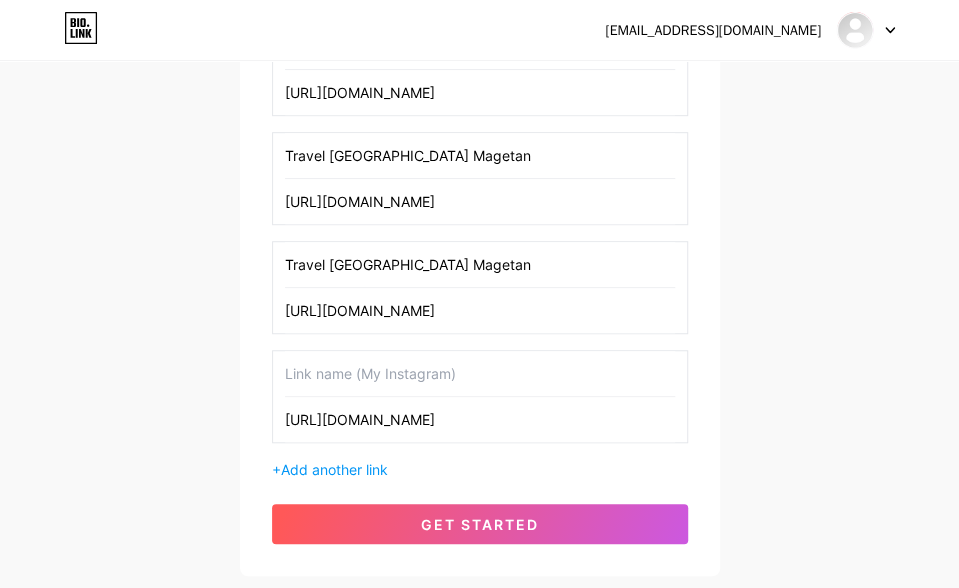 type on "[URL][DOMAIN_NAME]" 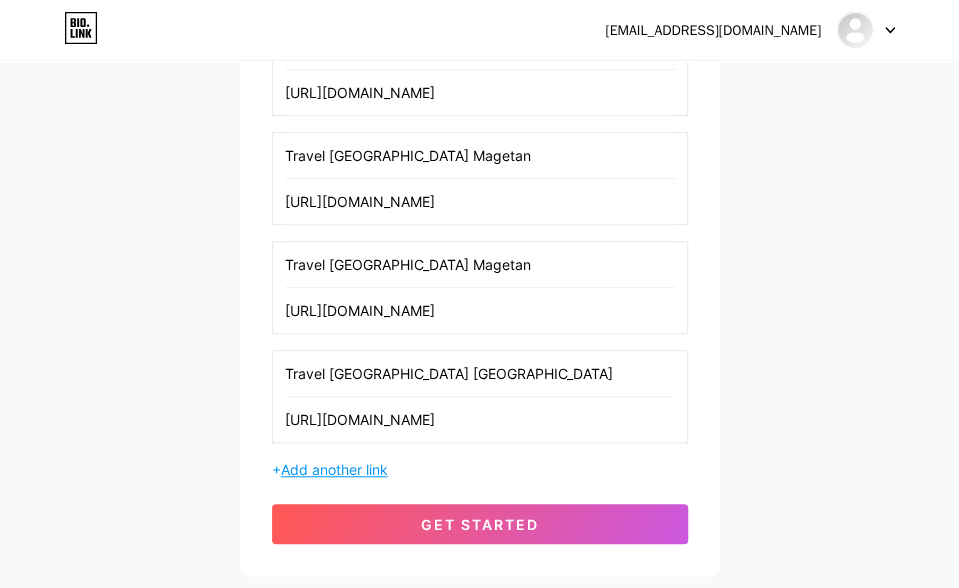 type on "Travel [GEOGRAPHIC_DATA] [GEOGRAPHIC_DATA]" 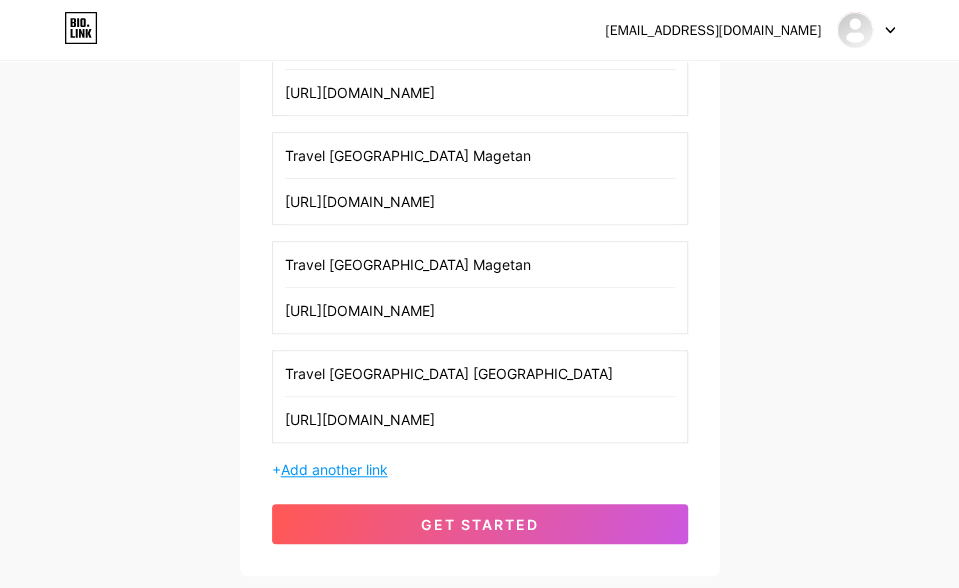 click on "Add another link" at bounding box center [334, 469] 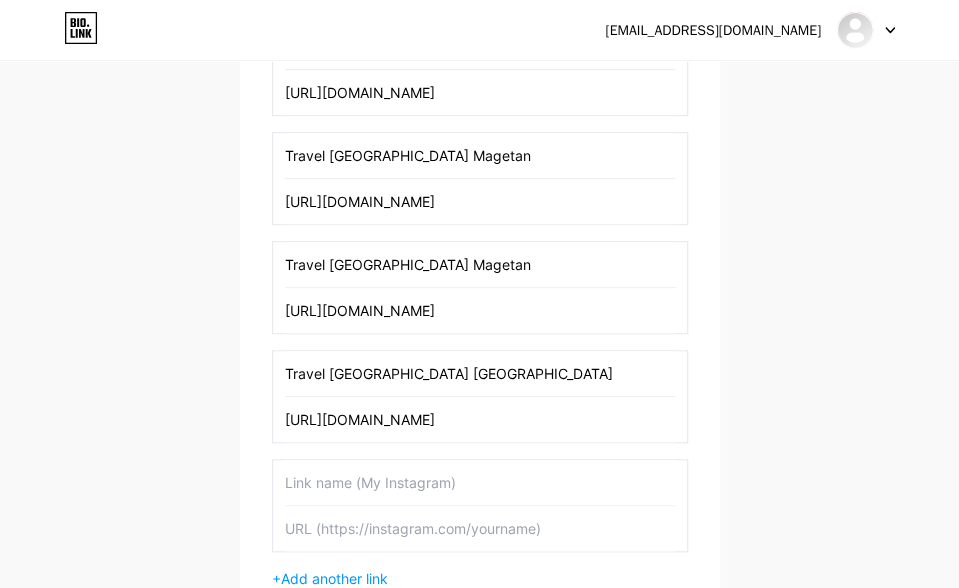 scroll, scrollTop: 600, scrollLeft: 0, axis: vertical 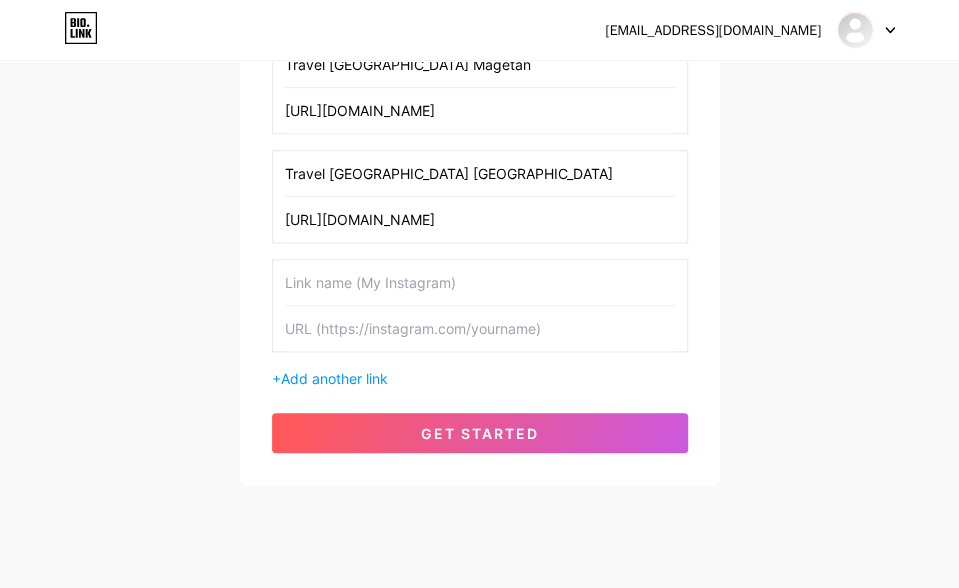click at bounding box center (480, 328) 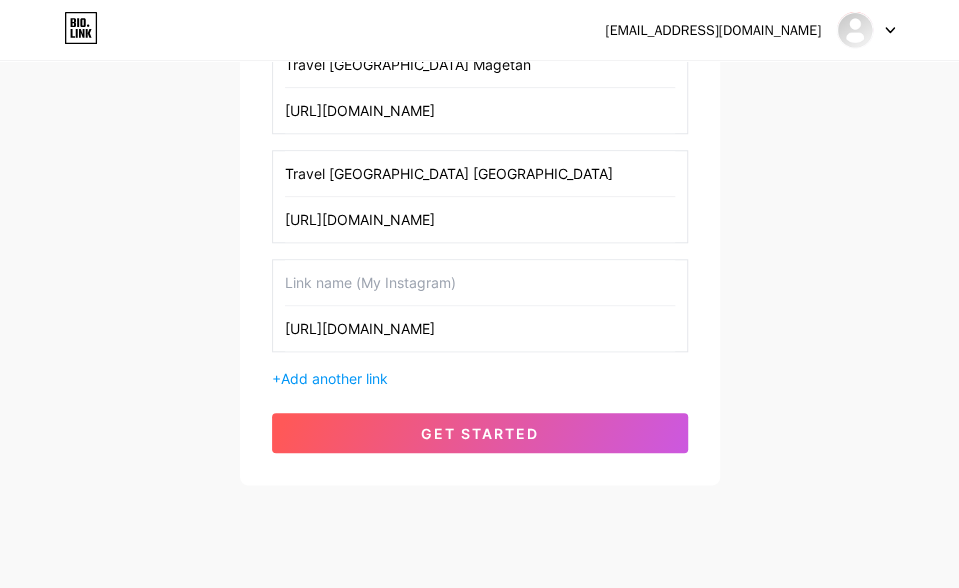type on "[URL][DOMAIN_NAME]" 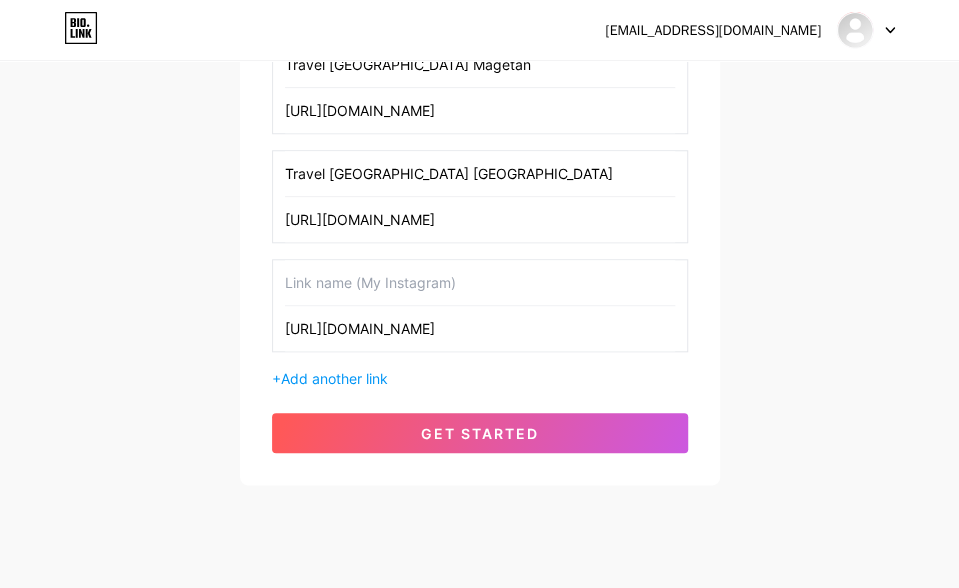 click at bounding box center (480, 282) 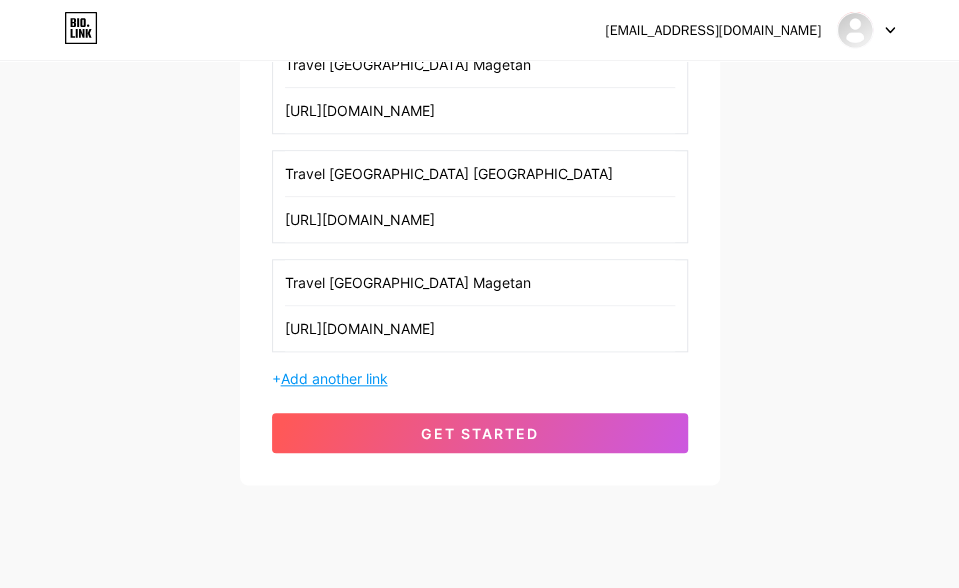 type on "Travel [GEOGRAPHIC_DATA] Magetan" 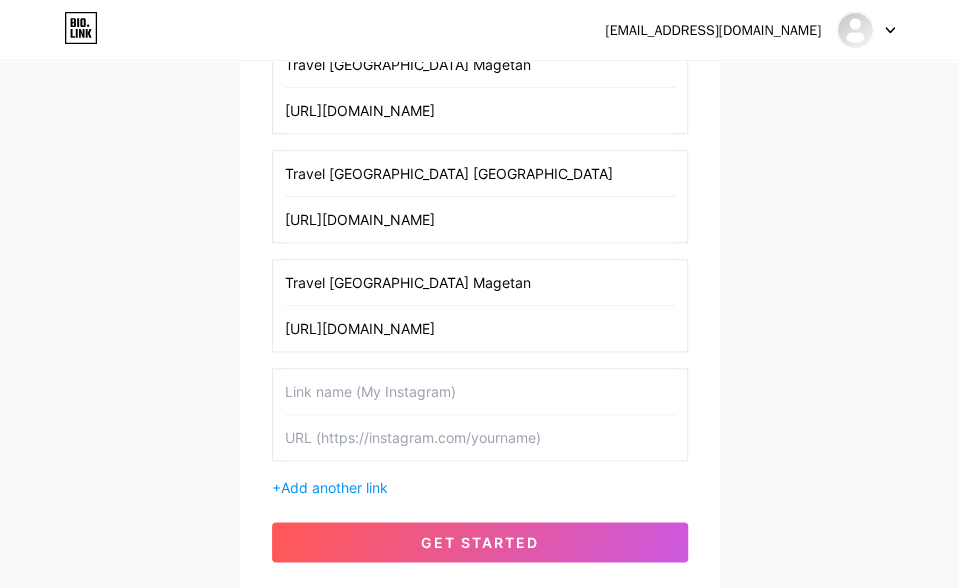 click at bounding box center (480, 437) 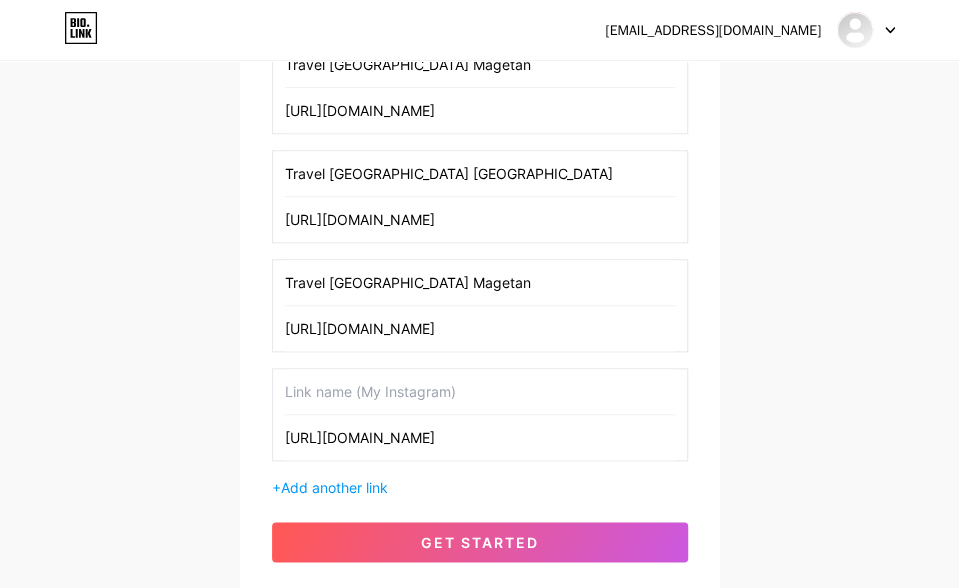 type on "[URL][DOMAIN_NAME]" 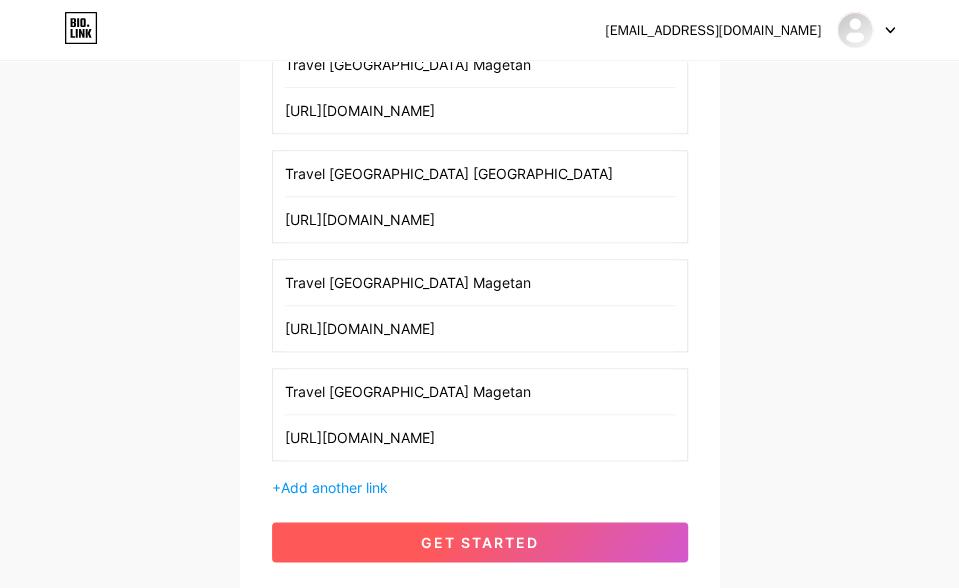 type on "Travel [GEOGRAPHIC_DATA] Magetan" 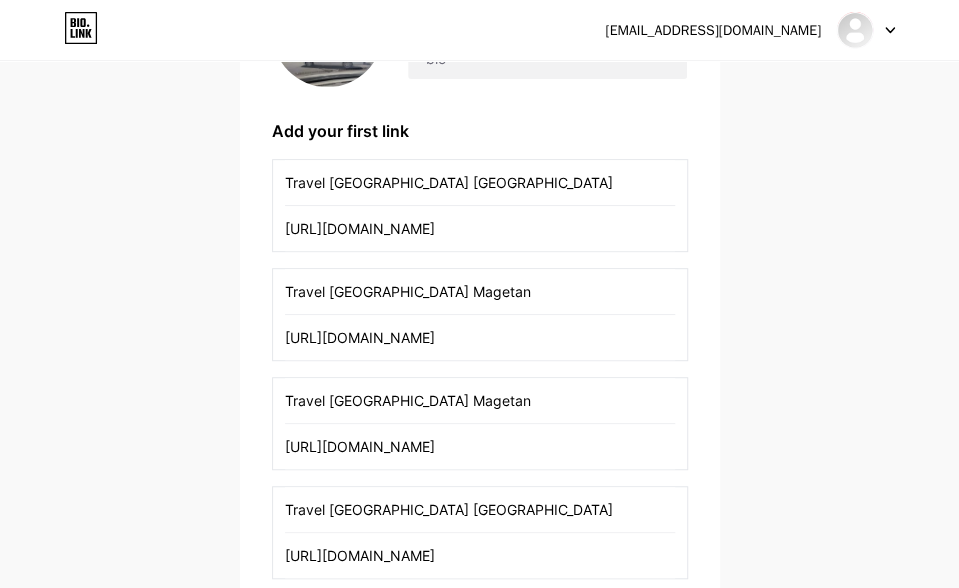 scroll, scrollTop: 300, scrollLeft: 0, axis: vertical 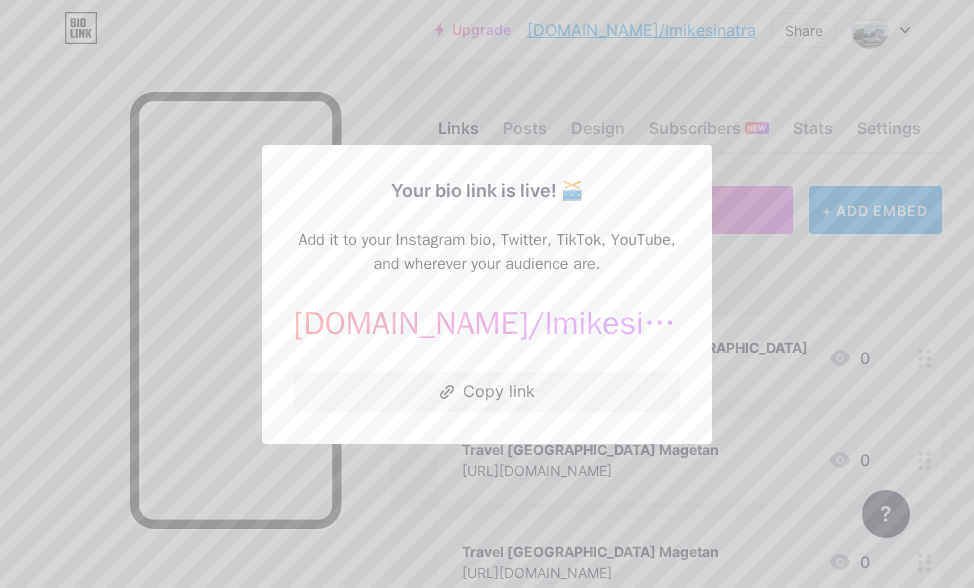 click at bounding box center [487, 294] 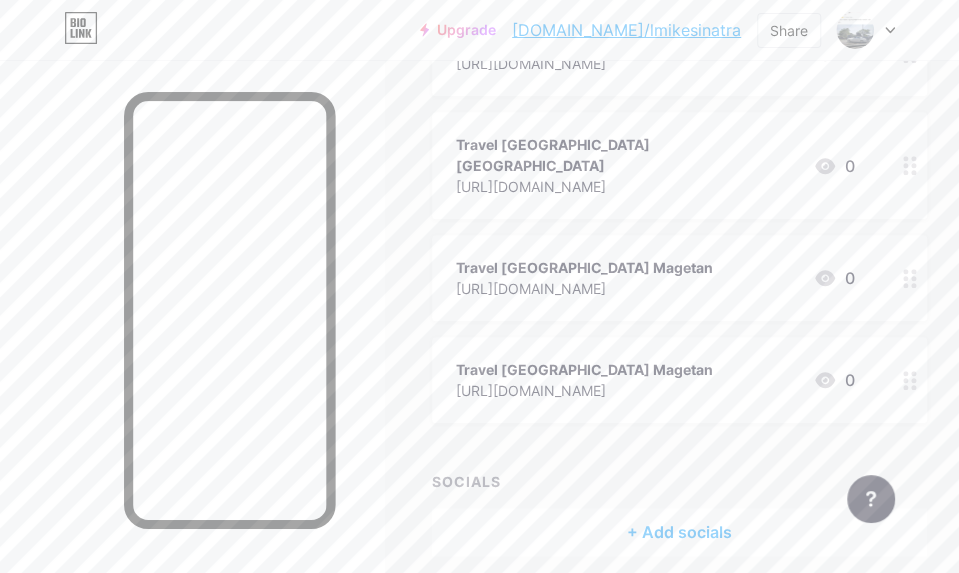 scroll, scrollTop: 570, scrollLeft: 0, axis: vertical 